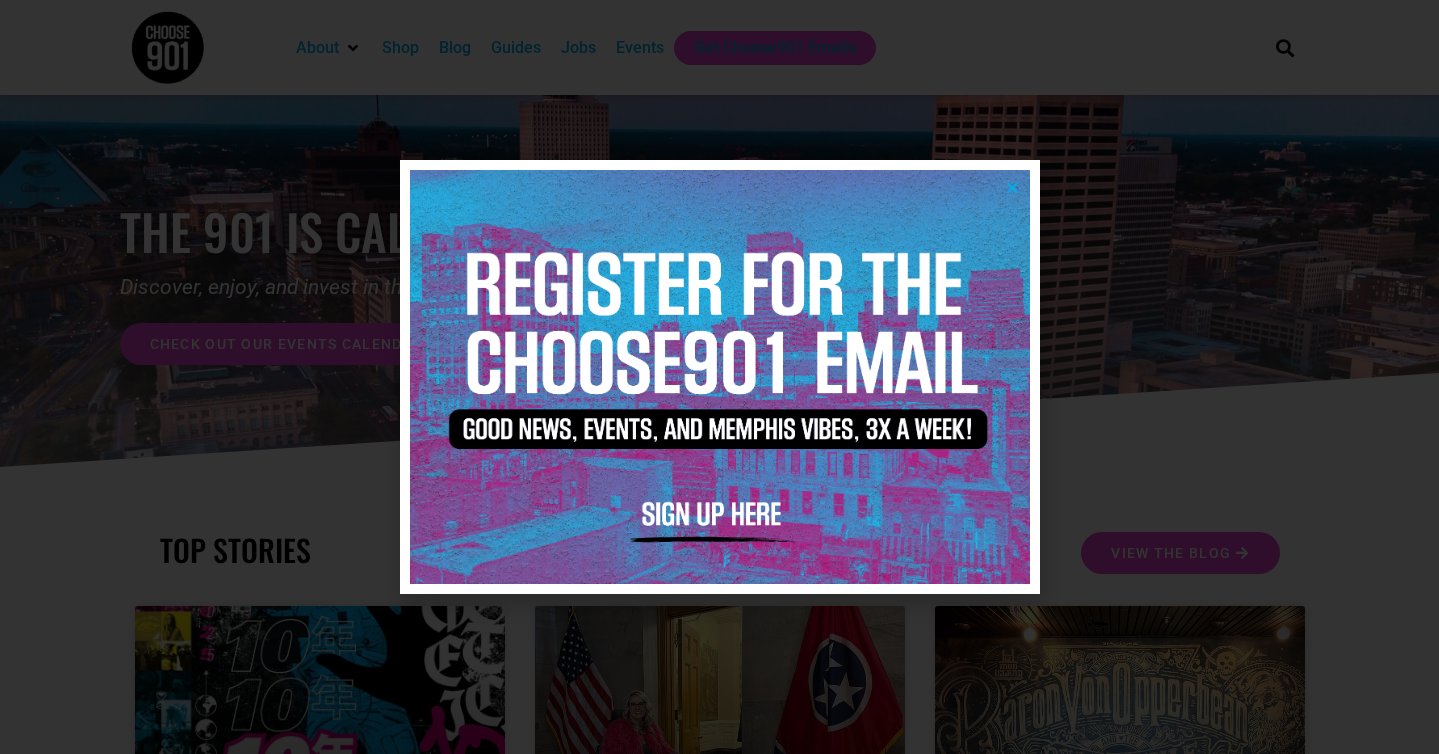 scroll, scrollTop: 0, scrollLeft: 0, axis: both 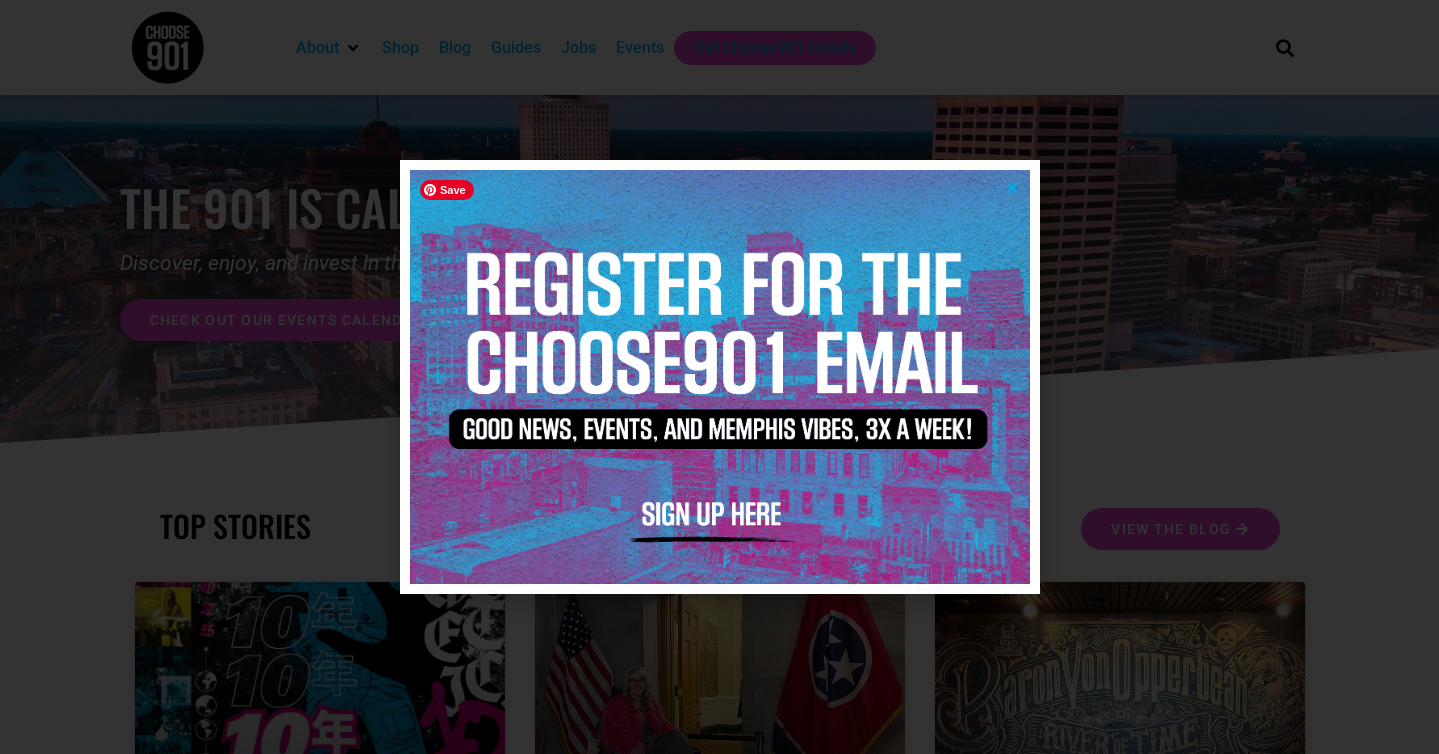 click at bounding box center [720, 376] 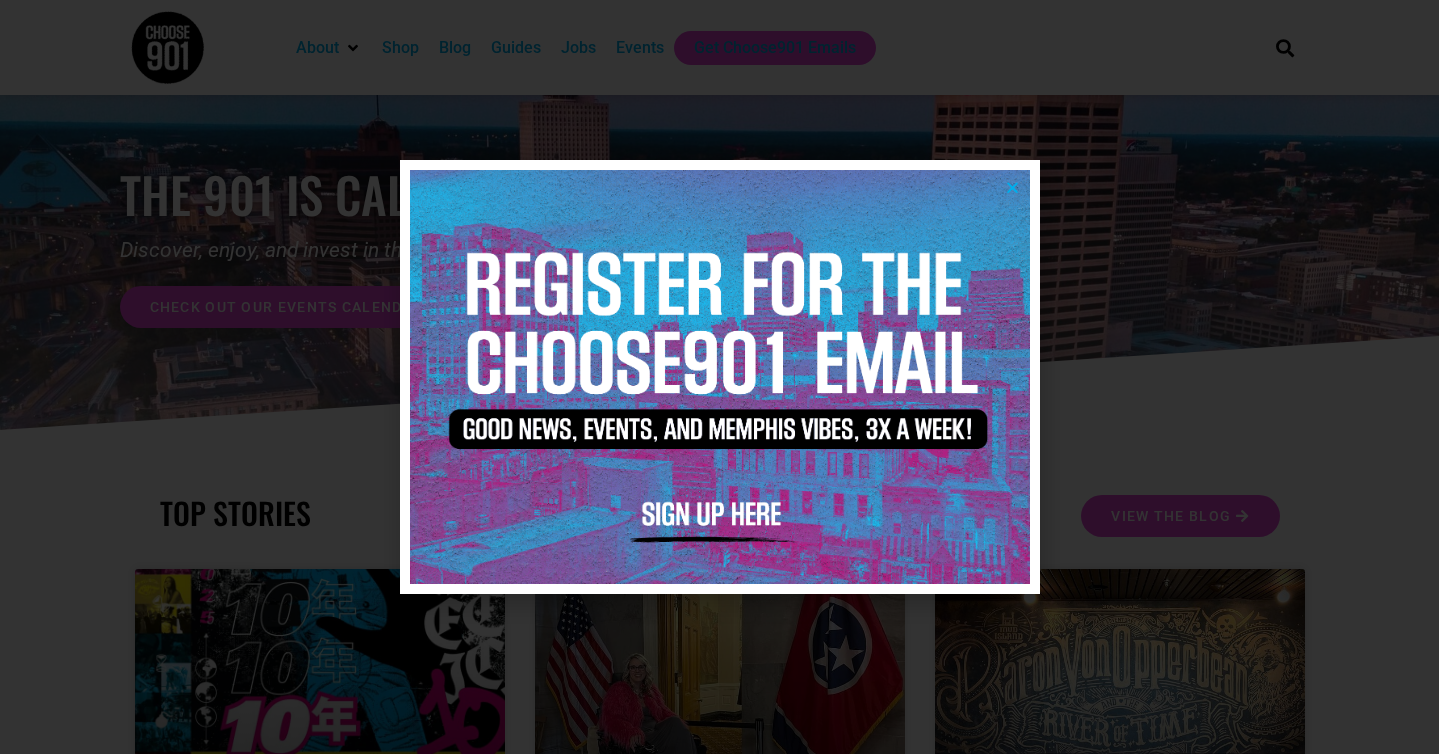 scroll, scrollTop: 41, scrollLeft: 0, axis: vertical 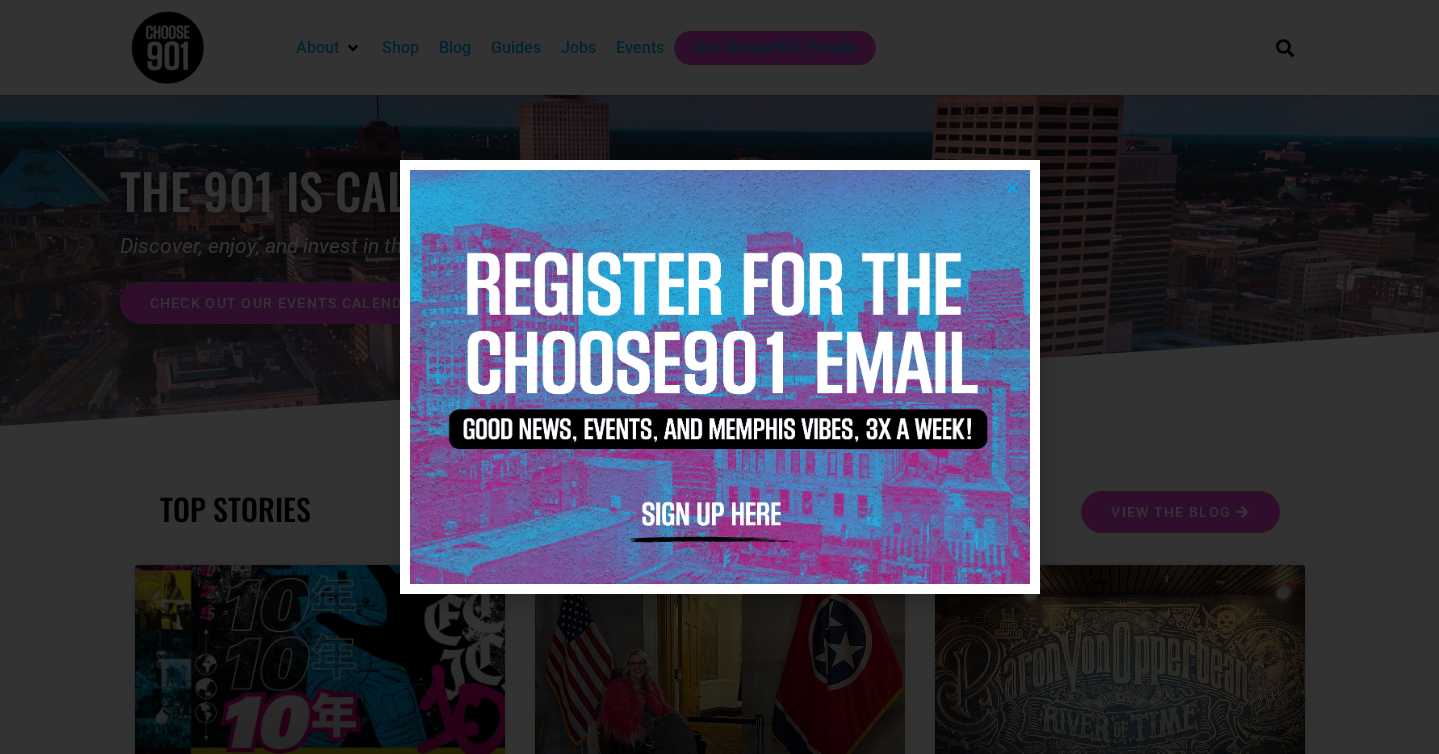 click at bounding box center (1012, 187) 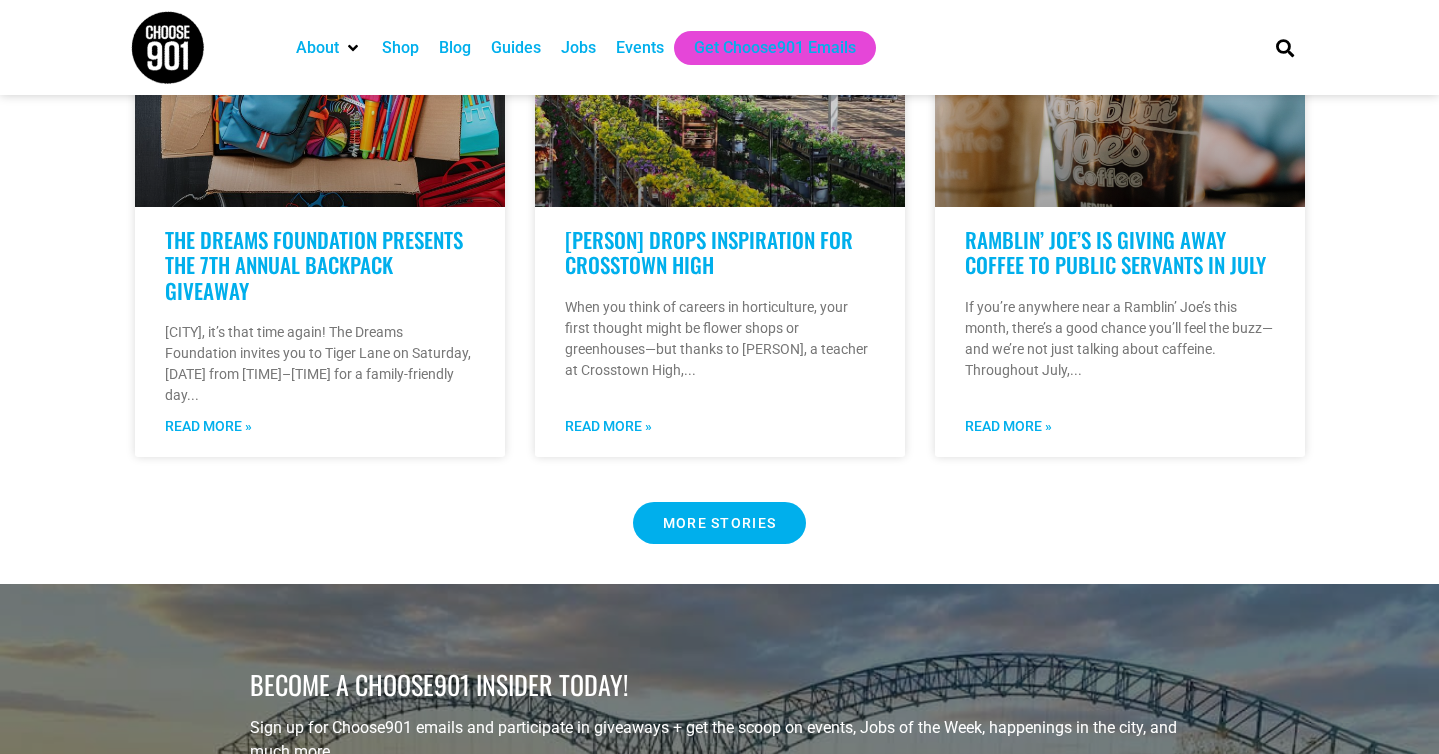 scroll, scrollTop: 1670, scrollLeft: 0, axis: vertical 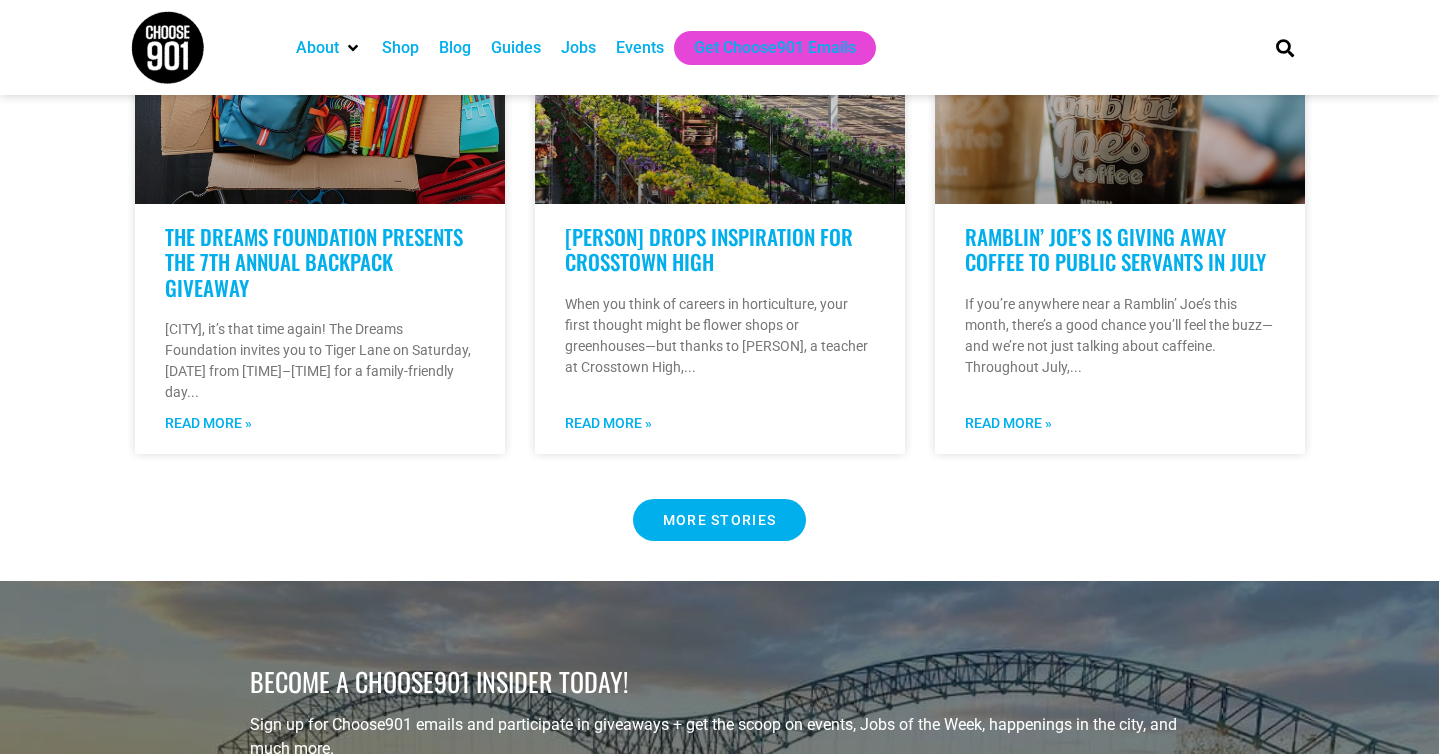 click on "MORE STORIES" at bounding box center [720, 520] 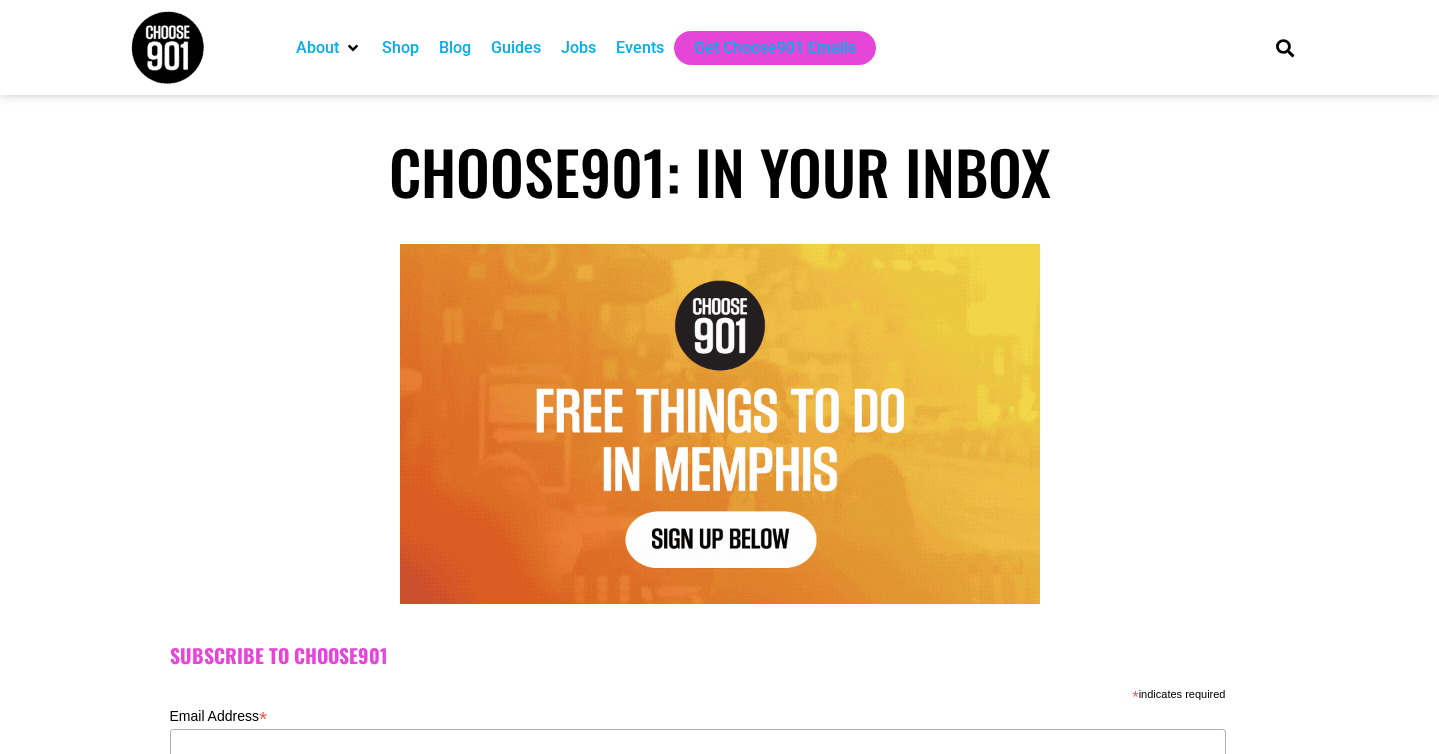 scroll, scrollTop: 0, scrollLeft: 0, axis: both 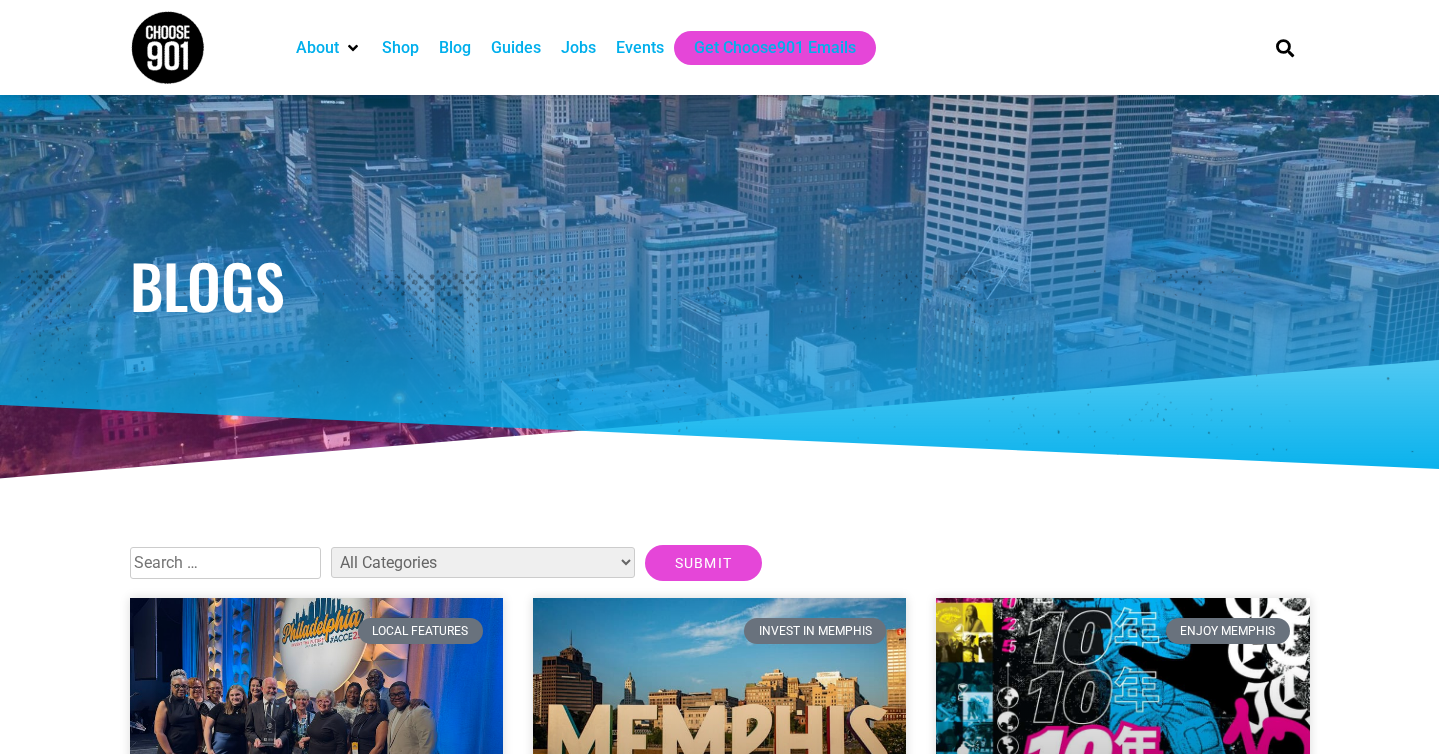 click on "Blog" at bounding box center (455, 48) 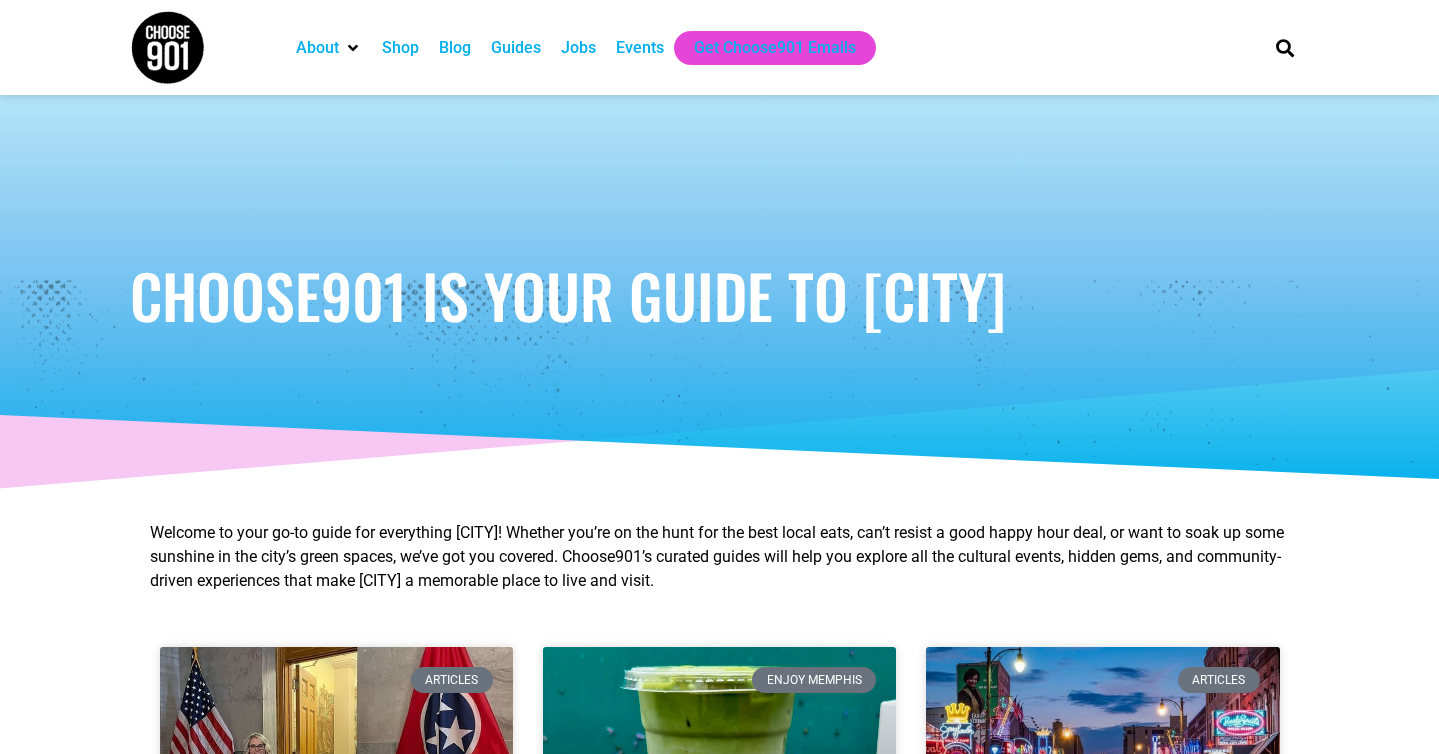 scroll, scrollTop: 0, scrollLeft: 0, axis: both 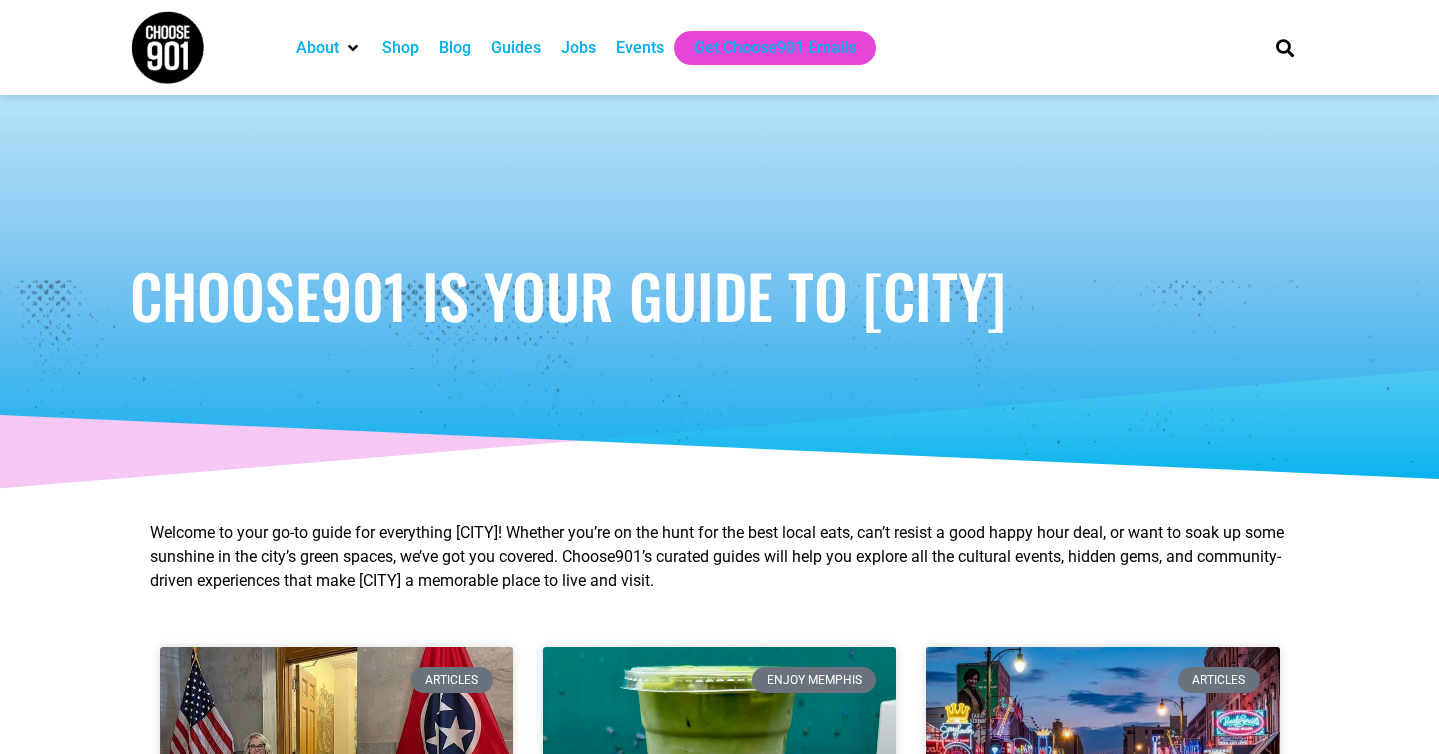 click on "Events" at bounding box center [640, 48] 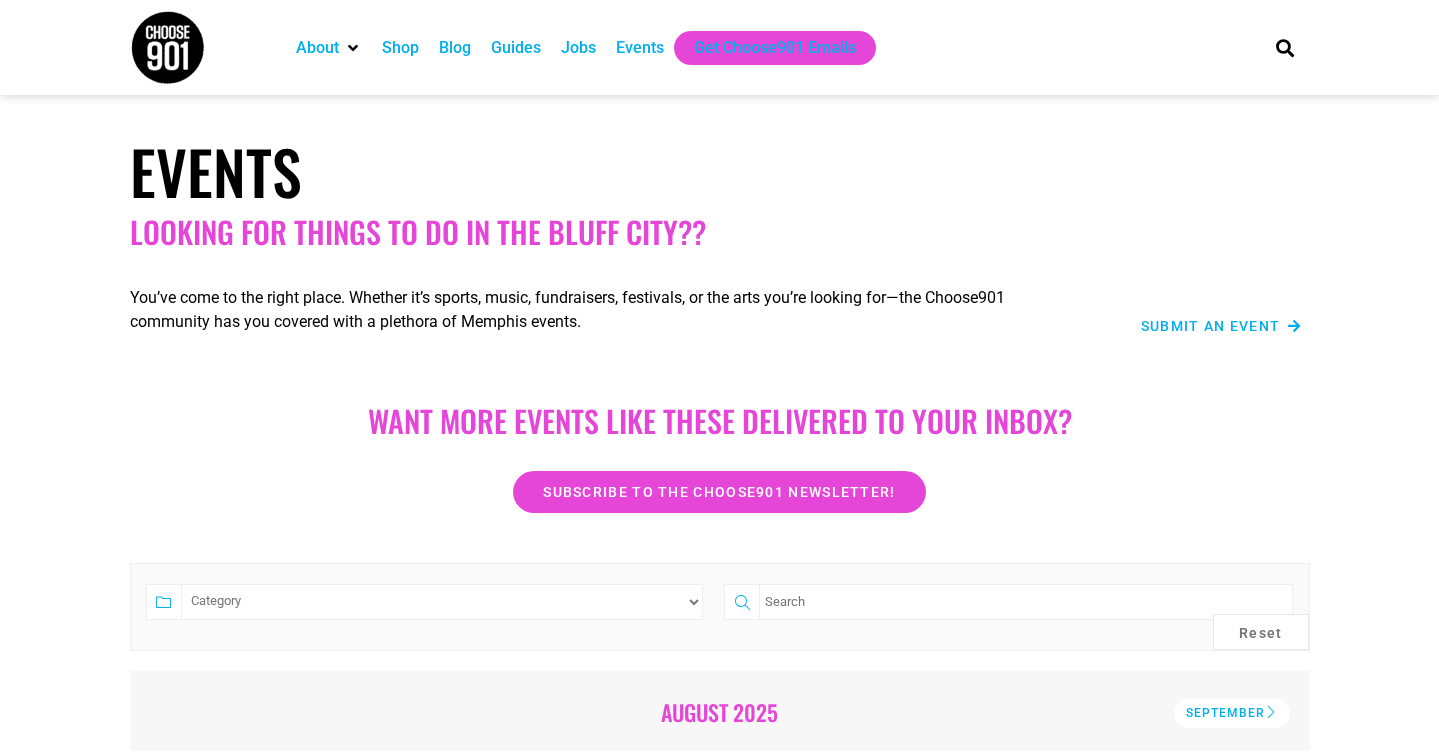 scroll, scrollTop: 0, scrollLeft: 0, axis: both 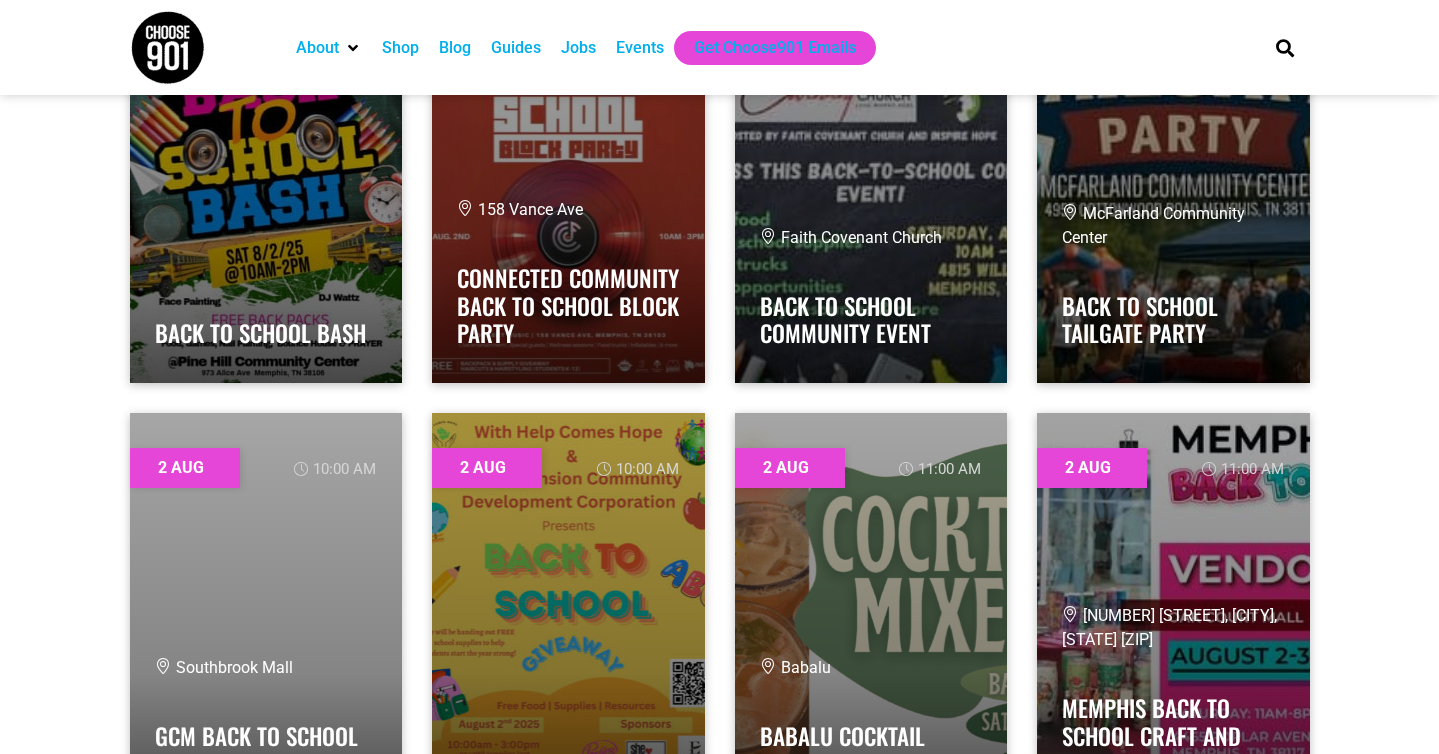 click on "Jobs" at bounding box center (578, 48) 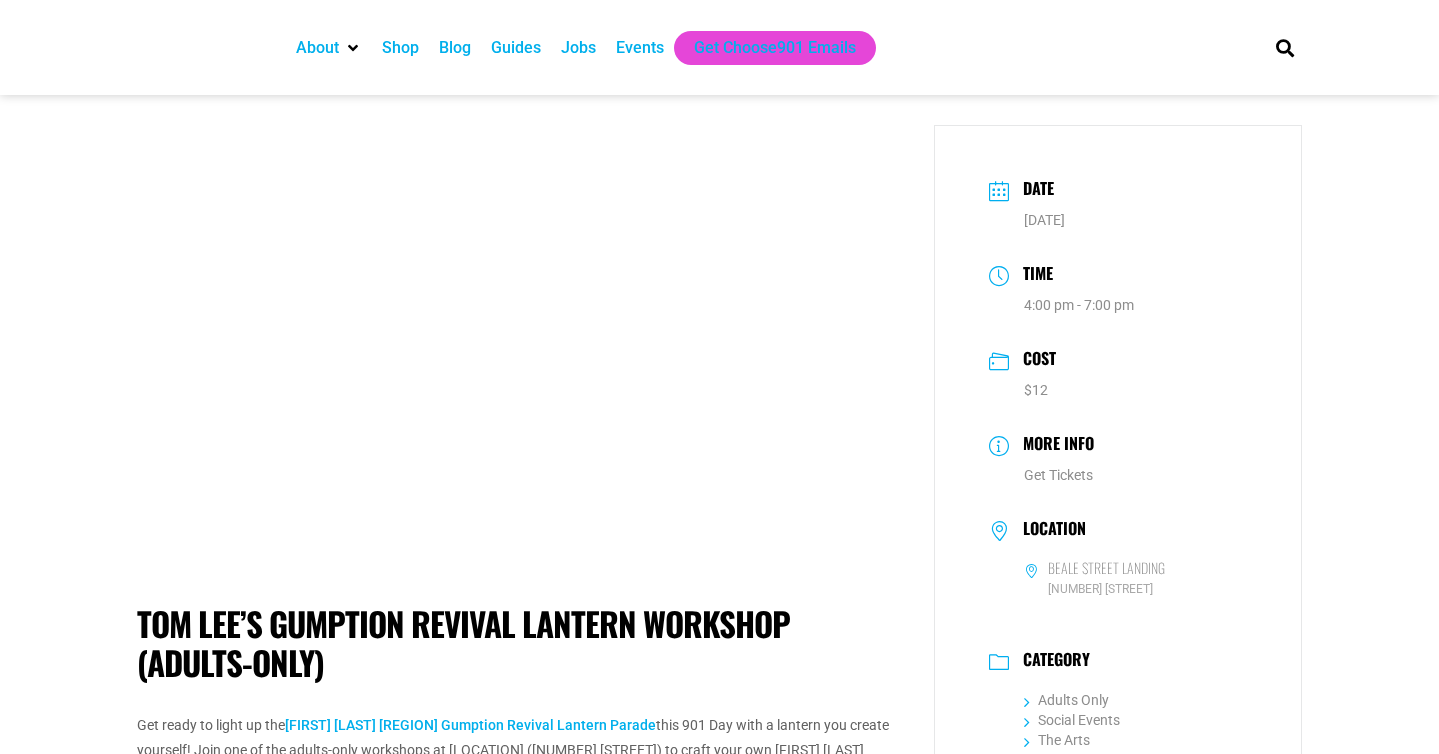scroll, scrollTop: 0, scrollLeft: 0, axis: both 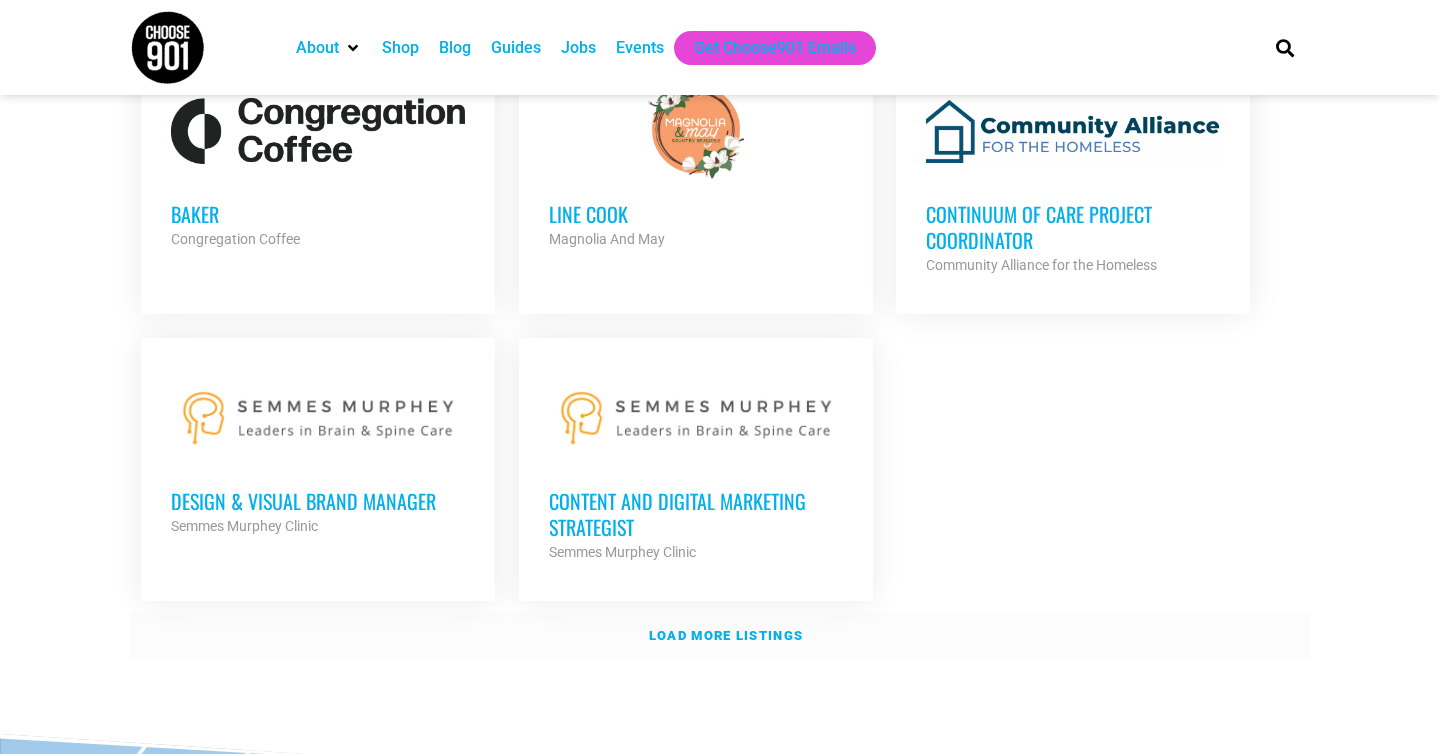 click on "Load more listings" at bounding box center (726, 635) 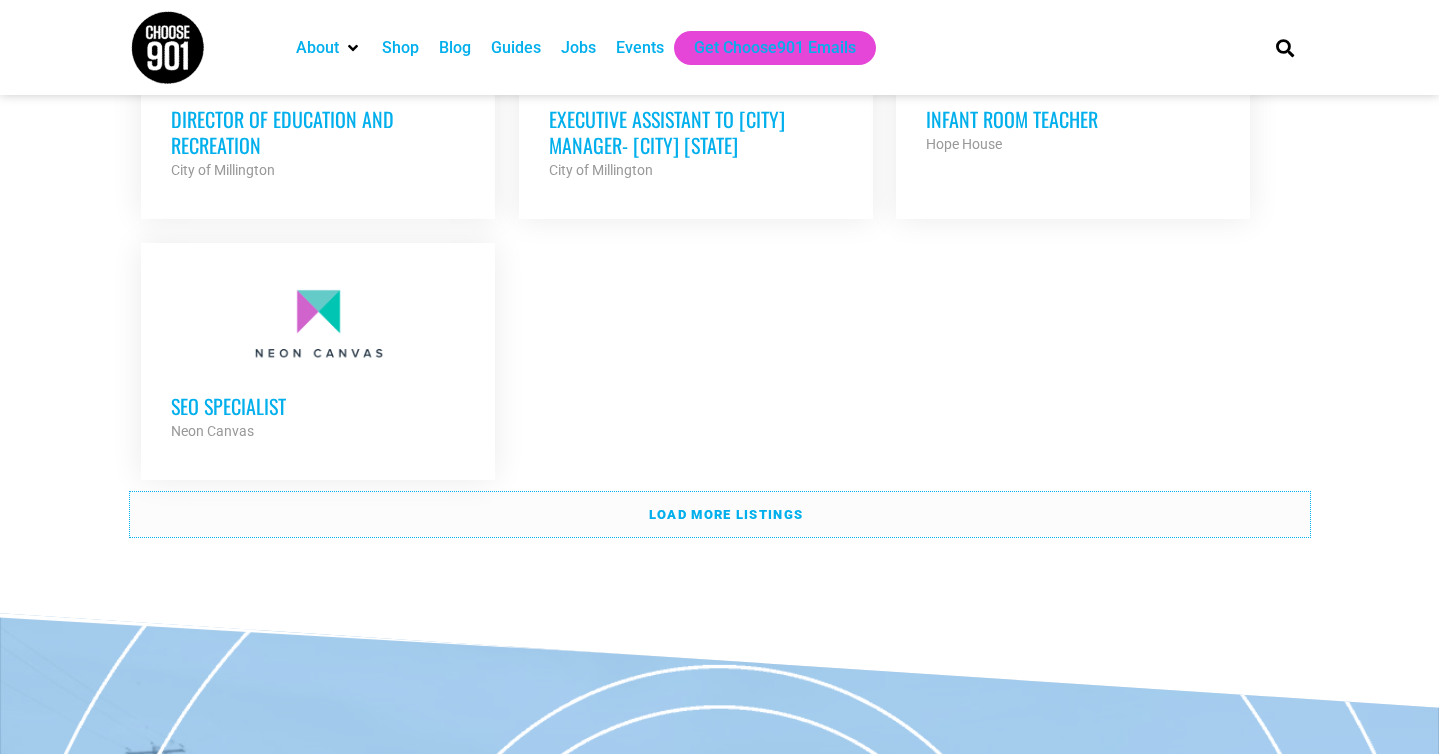 scroll, scrollTop: 4557, scrollLeft: 0, axis: vertical 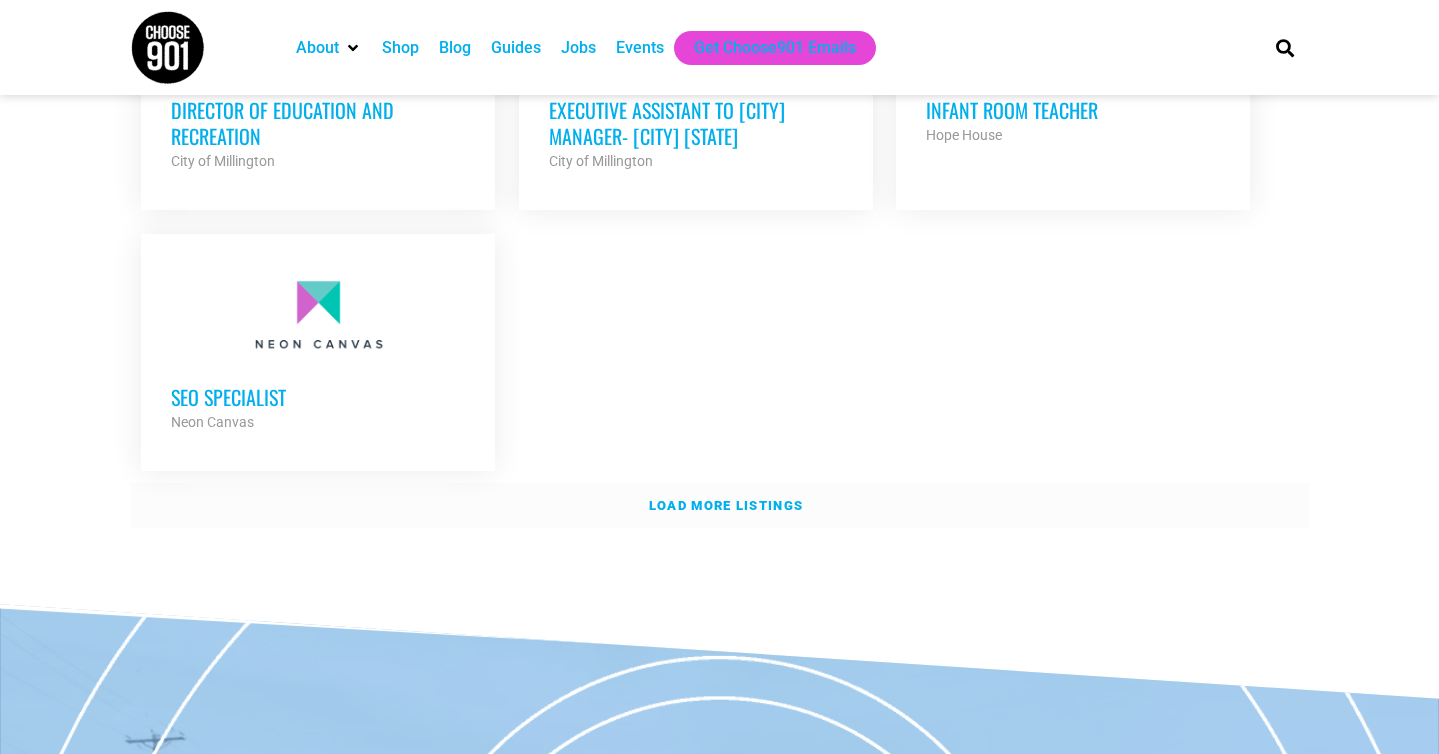 click on "Load more listings" at bounding box center (720, 506) 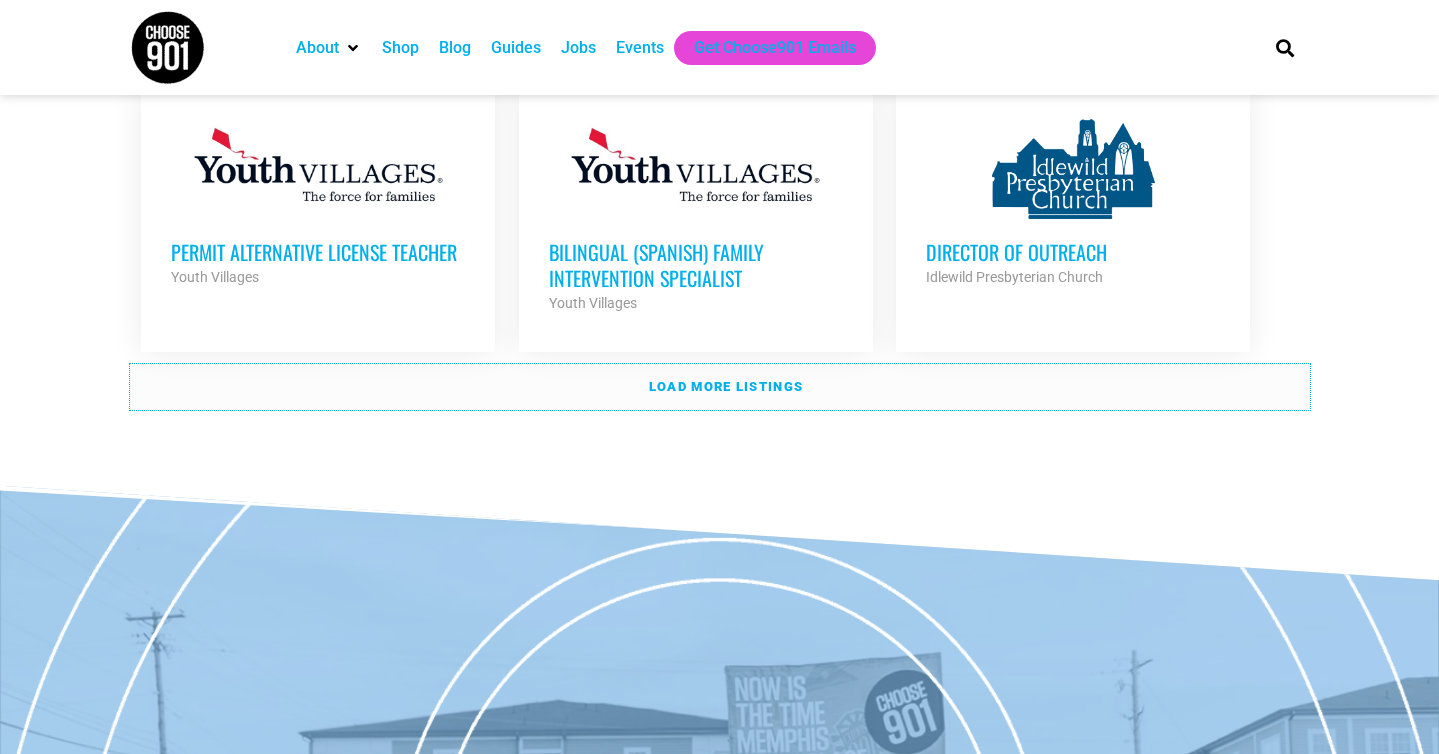 scroll, scrollTop: 6330, scrollLeft: 0, axis: vertical 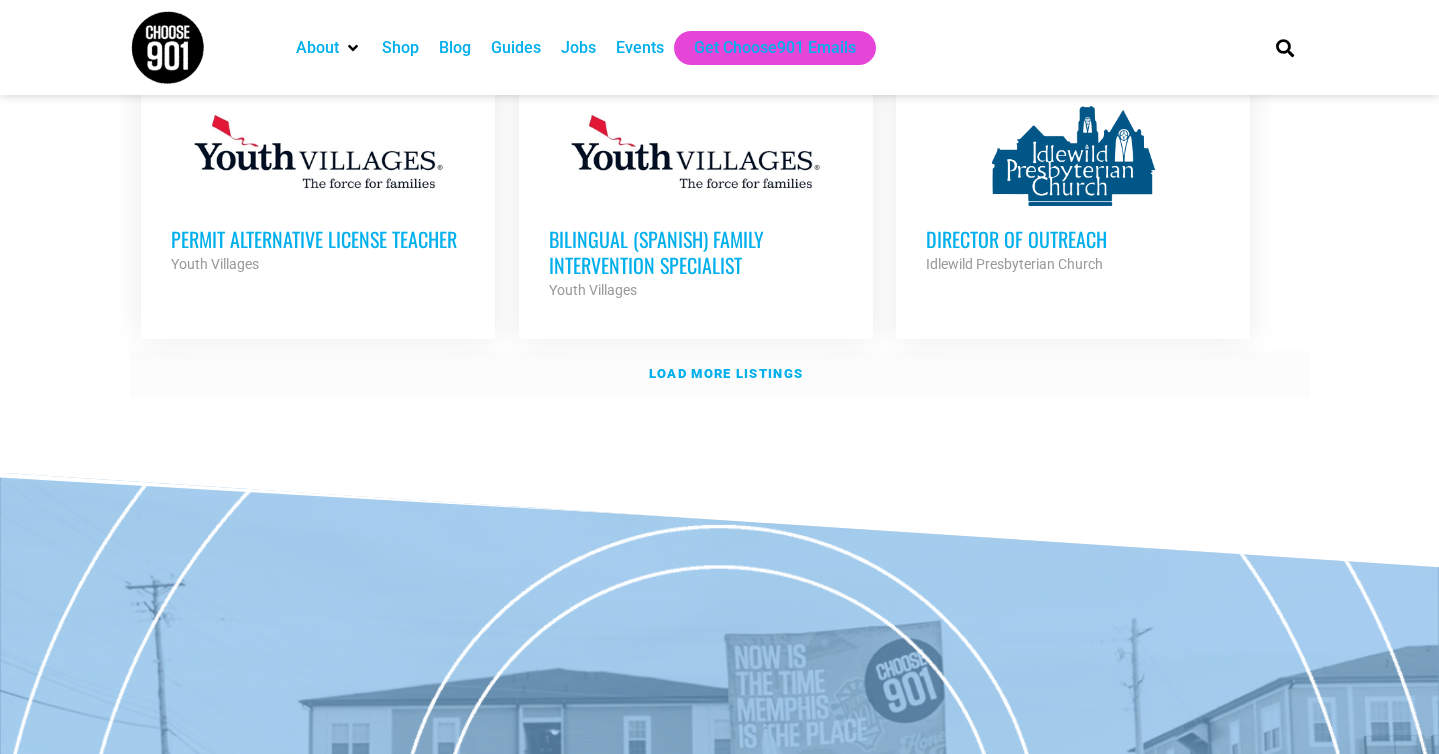 click on "Load more listings" at bounding box center (720, 374) 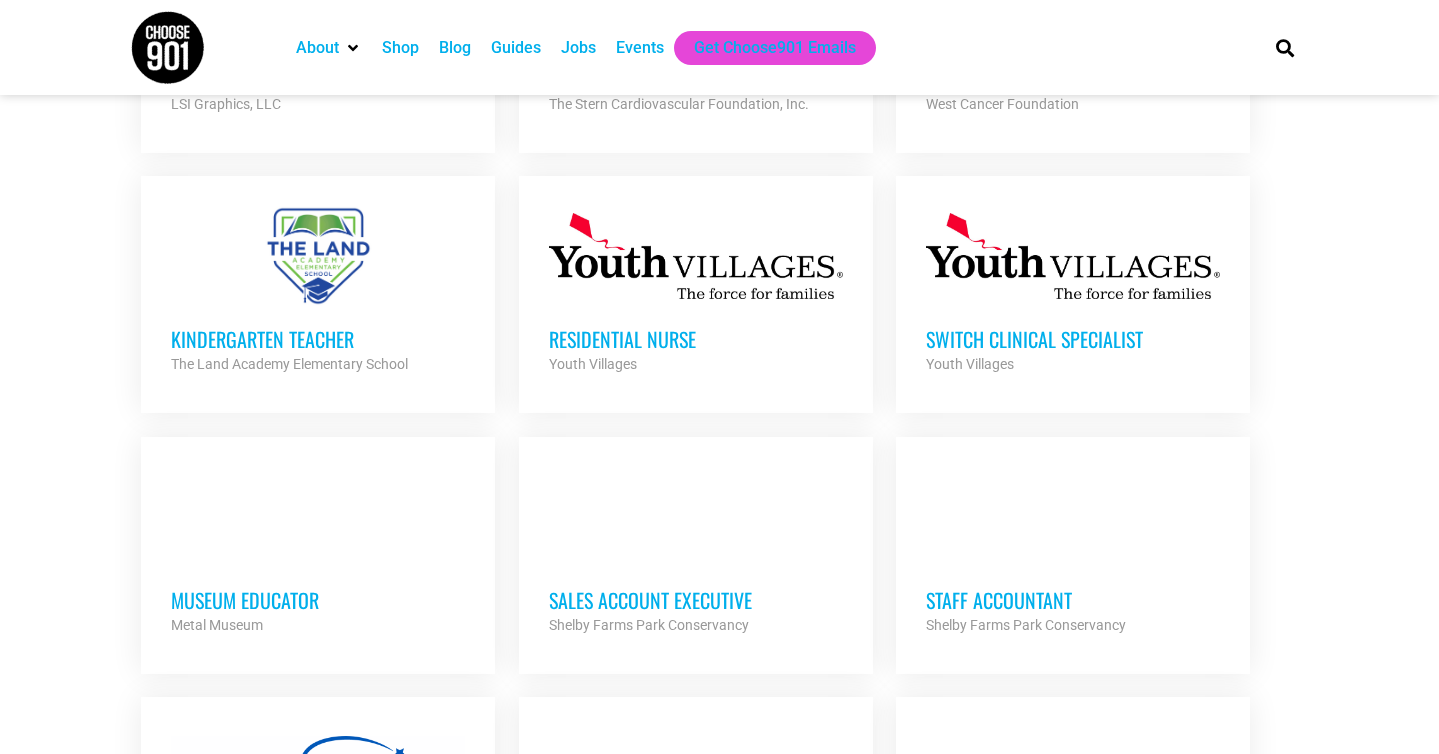 scroll, scrollTop: 7256, scrollLeft: 0, axis: vertical 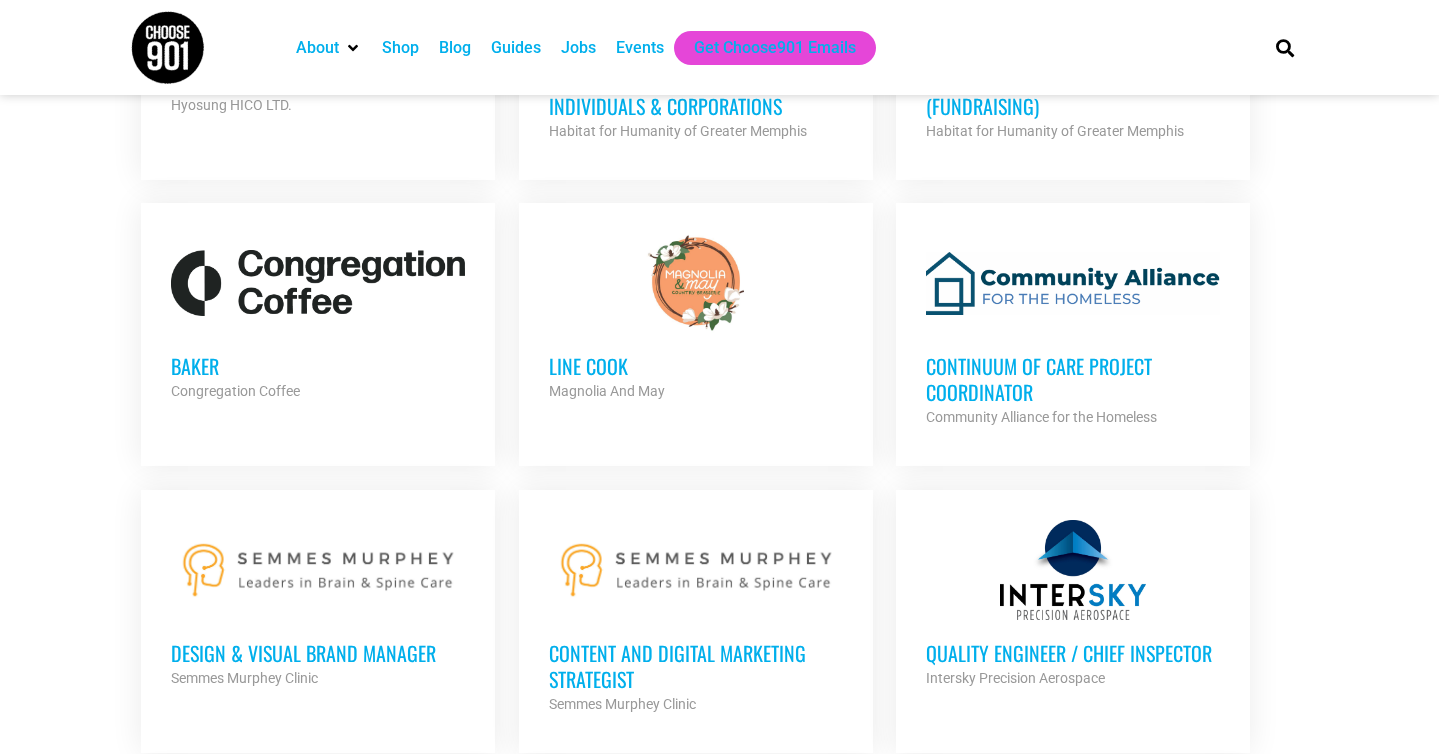 click on "Blog" at bounding box center [455, 48] 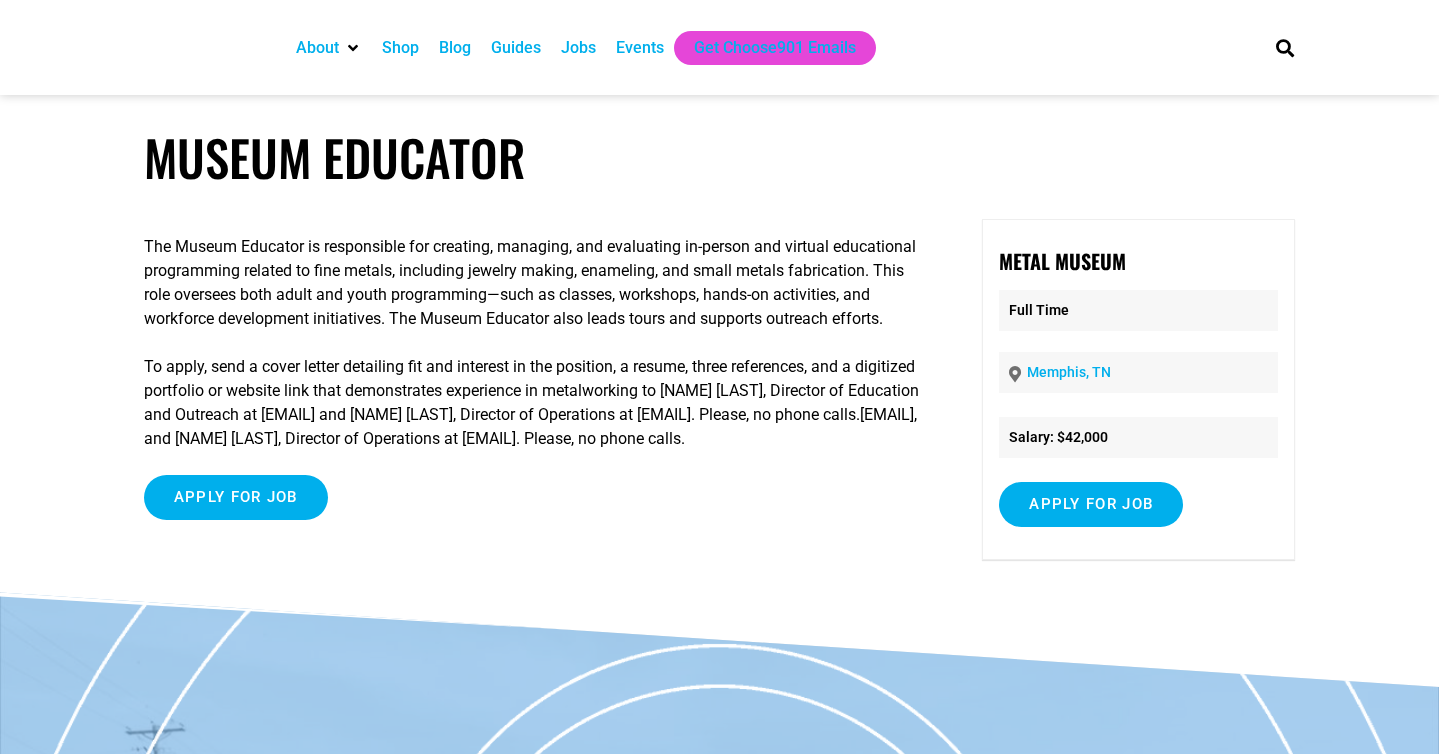 scroll, scrollTop: 0, scrollLeft: 0, axis: both 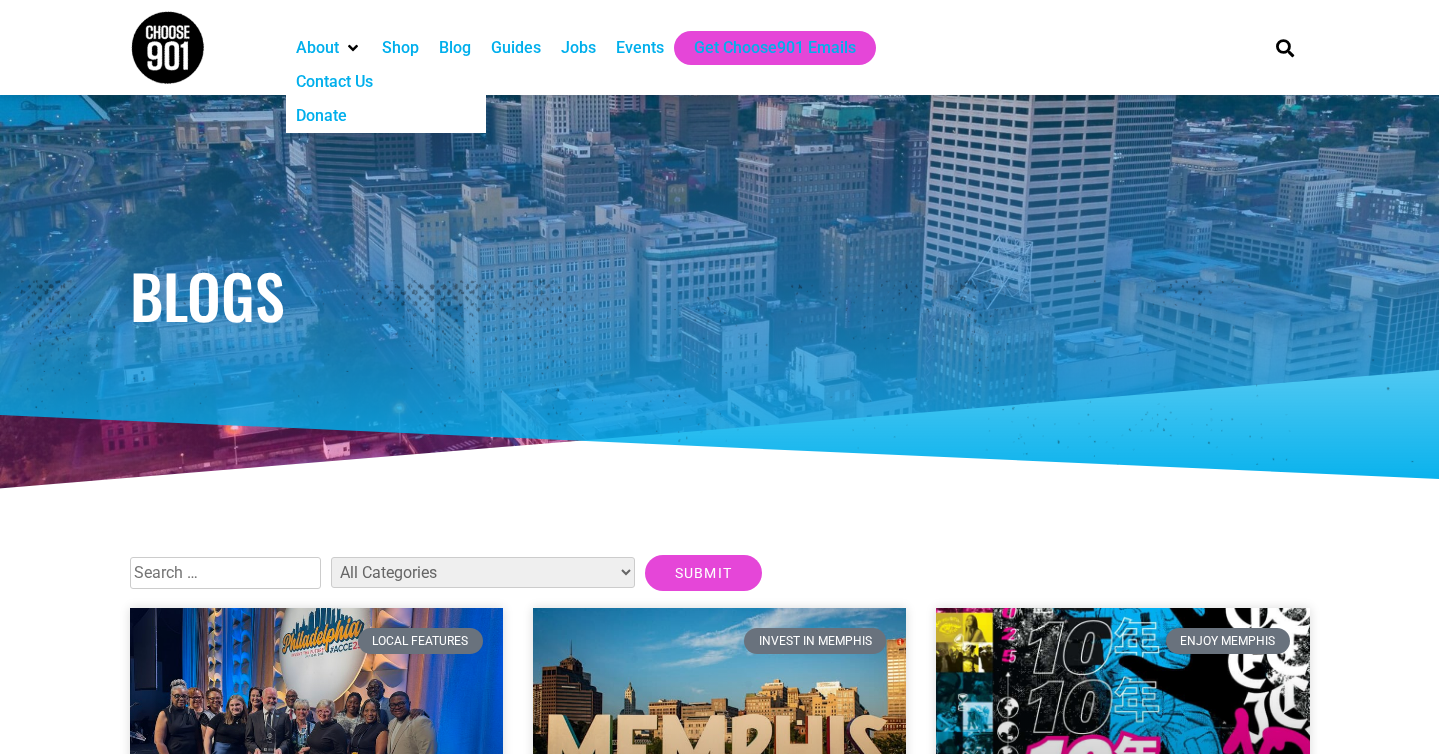 click at bounding box center [167, 47] 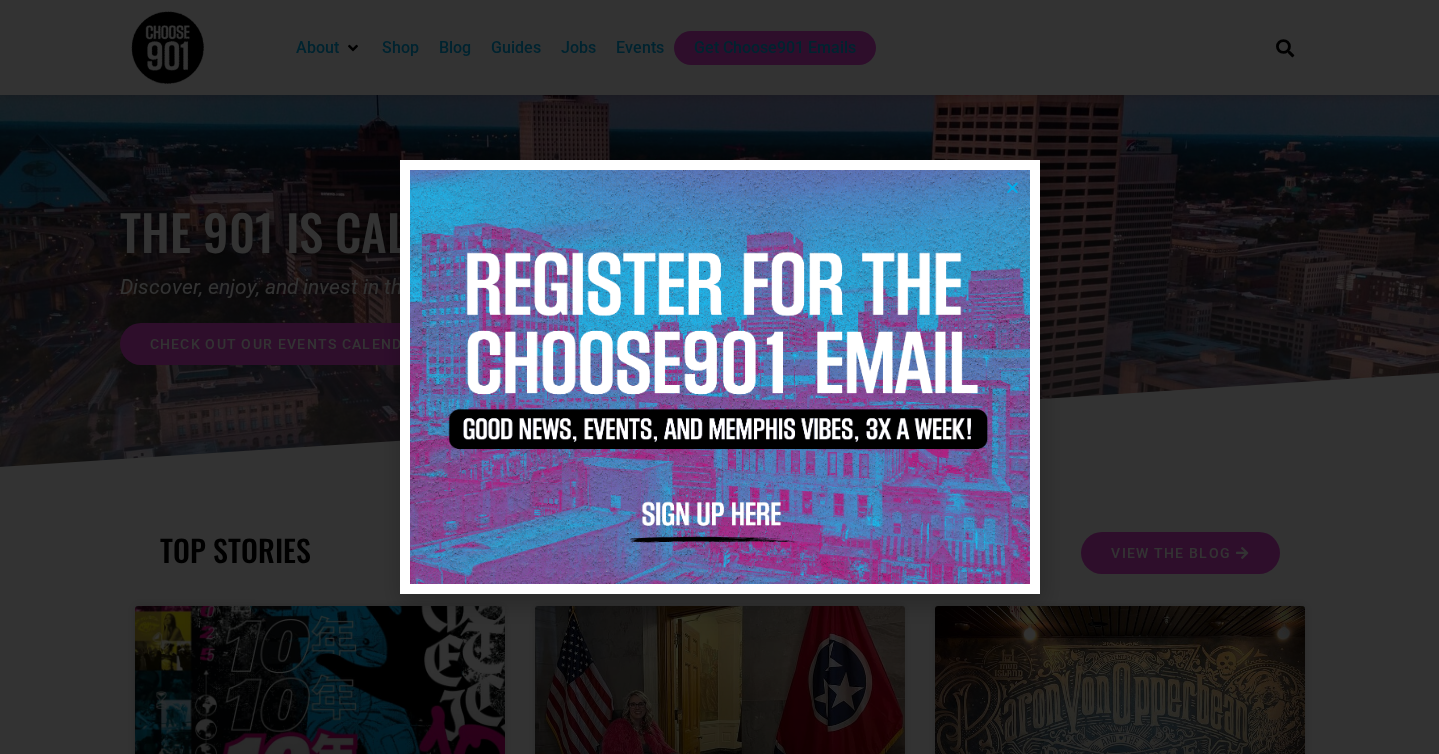 scroll, scrollTop: 0, scrollLeft: 0, axis: both 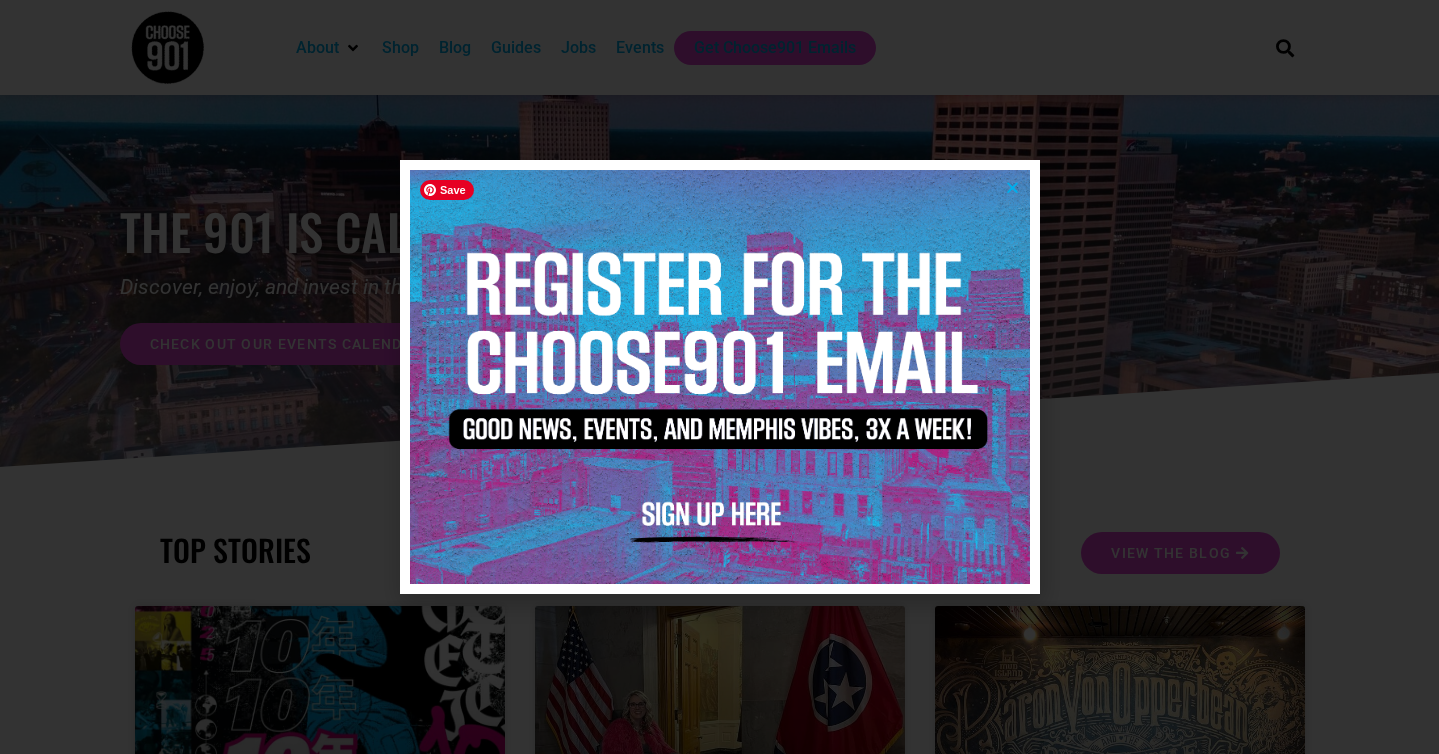 click at bounding box center [1012, 187] 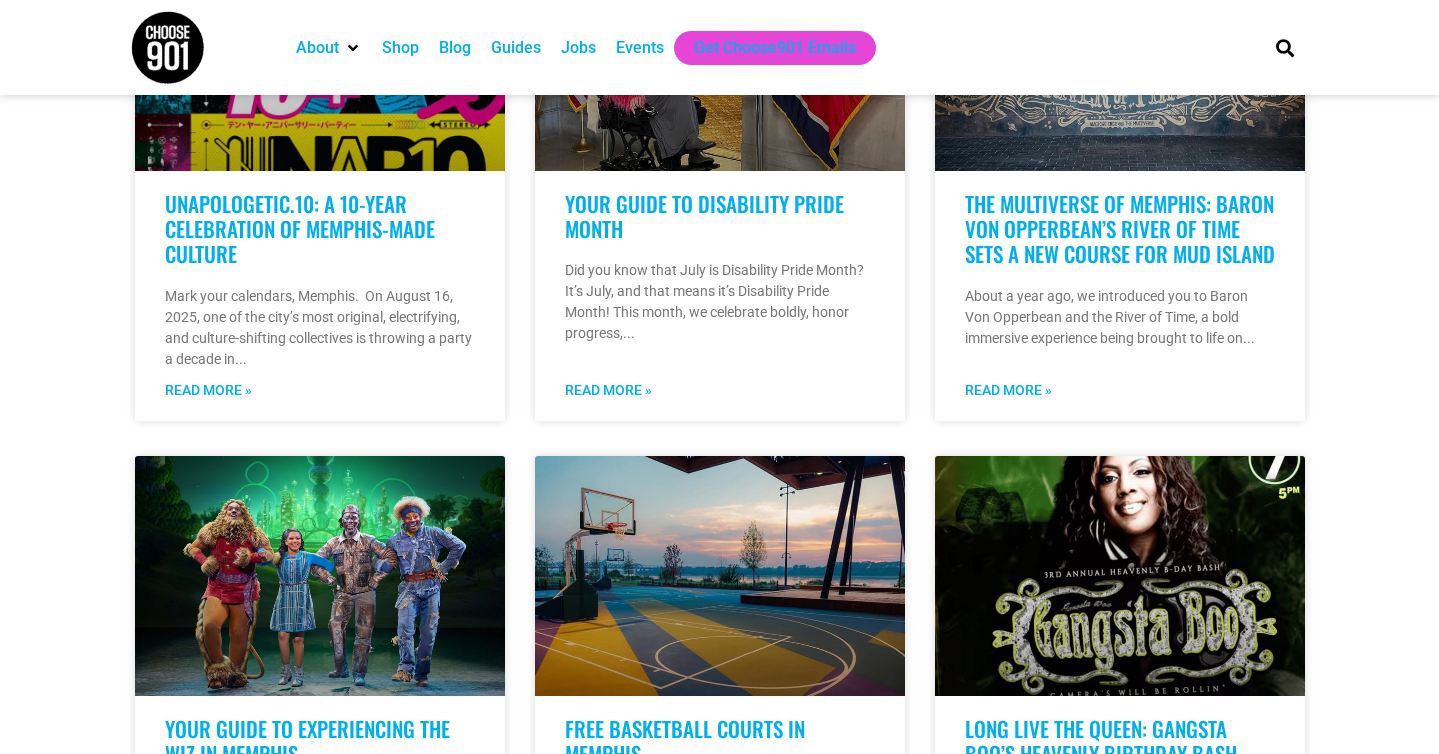 scroll, scrollTop: 676, scrollLeft: 0, axis: vertical 